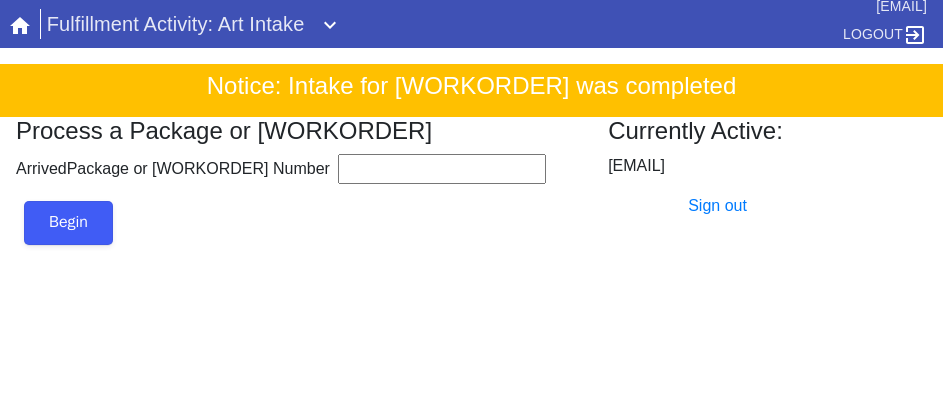 scroll, scrollTop: 0, scrollLeft: 0, axis: both 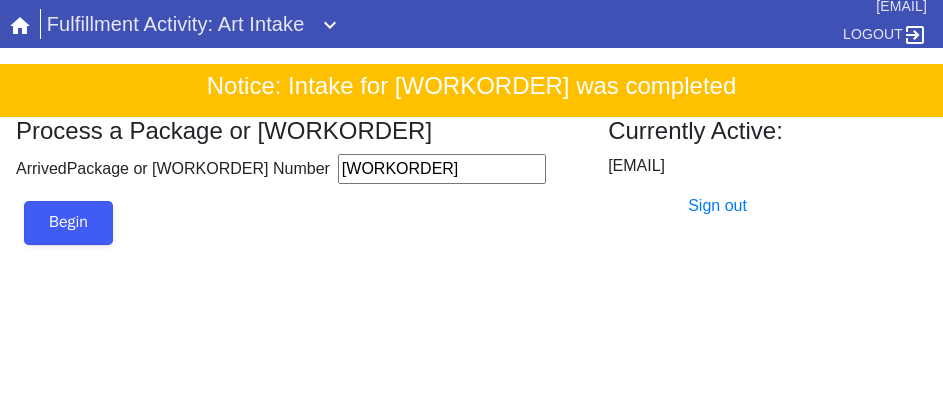 type on "[WORKORDER]" 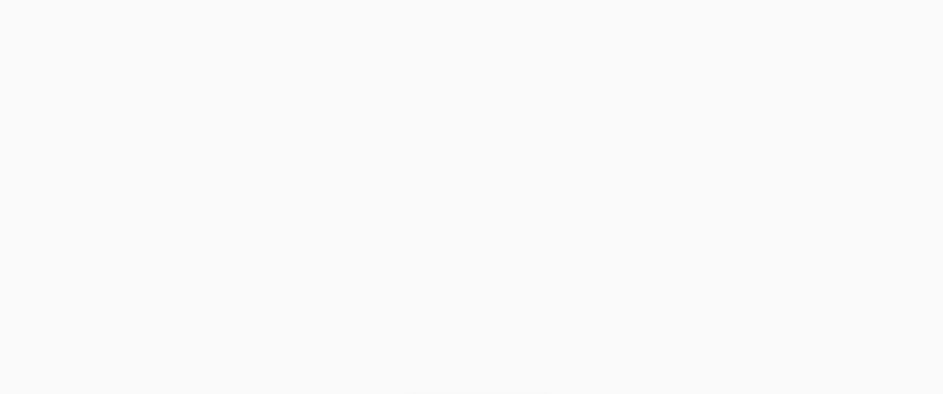 scroll, scrollTop: 912, scrollLeft: 0, axis: vertical 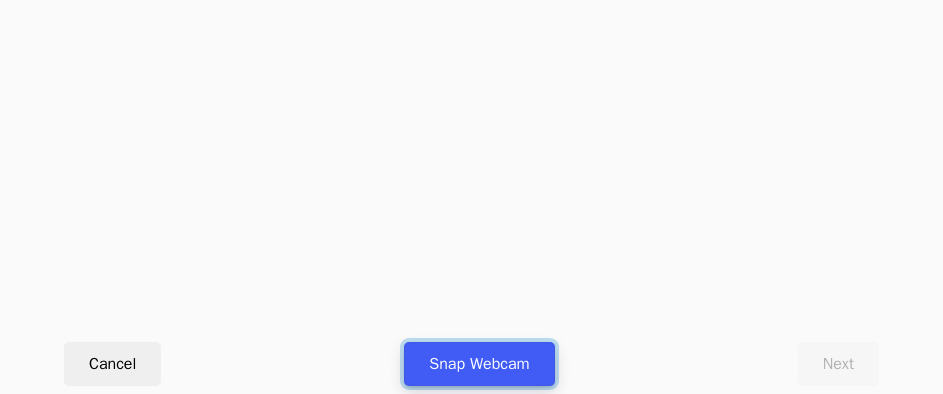 click on "Snap Webcam" at bounding box center (479, 364) 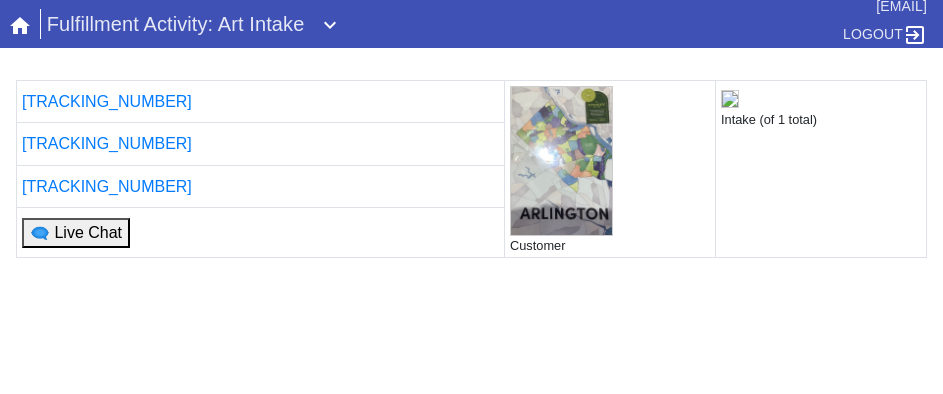 scroll, scrollTop: 900, scrollLeft: 0, axis: vertical 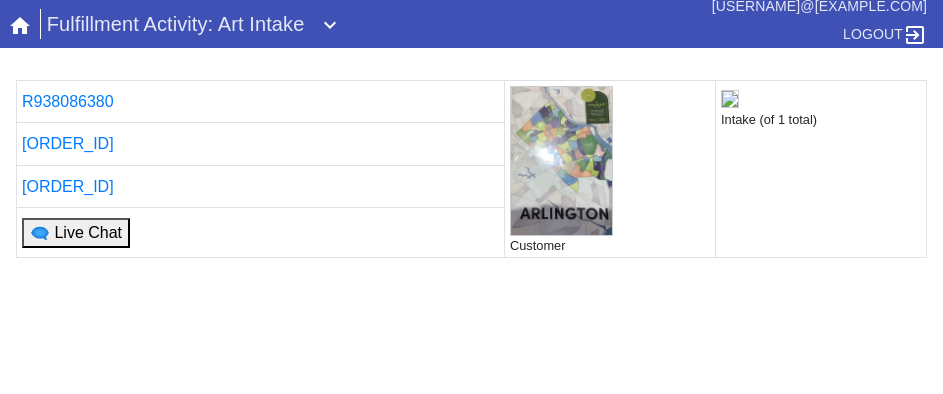 click on "R938086380 Customer Intake (of 1 total) L7787782 W285171044546683 🗨 Live Chat Printing... If you are not returned to the Intake tool after printing is complete, please click  here ." at bounding box center (471, 319) 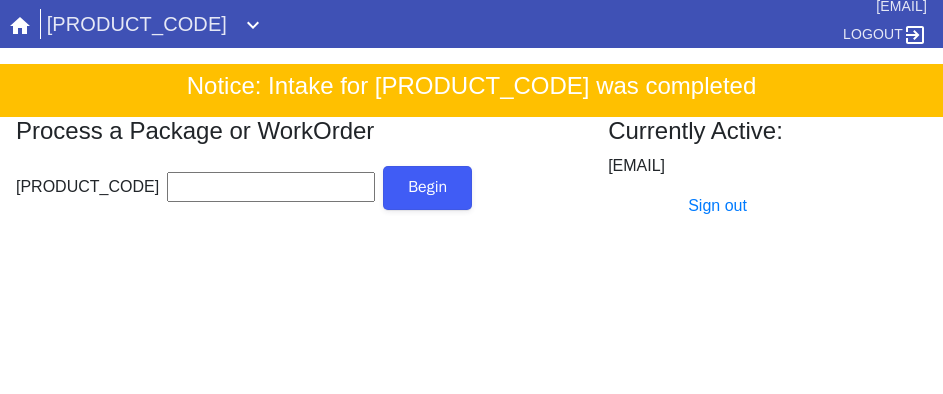 scroll, scrollTop: 0, scrollLeft: 0, axis: both 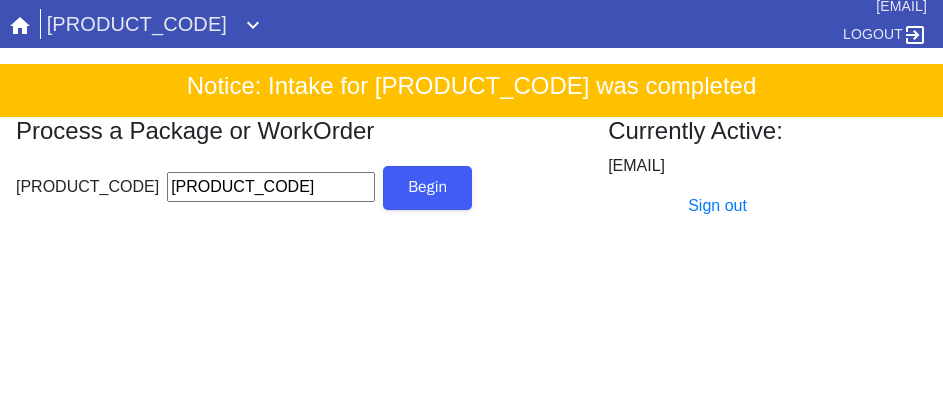 type on "W564622712134528" 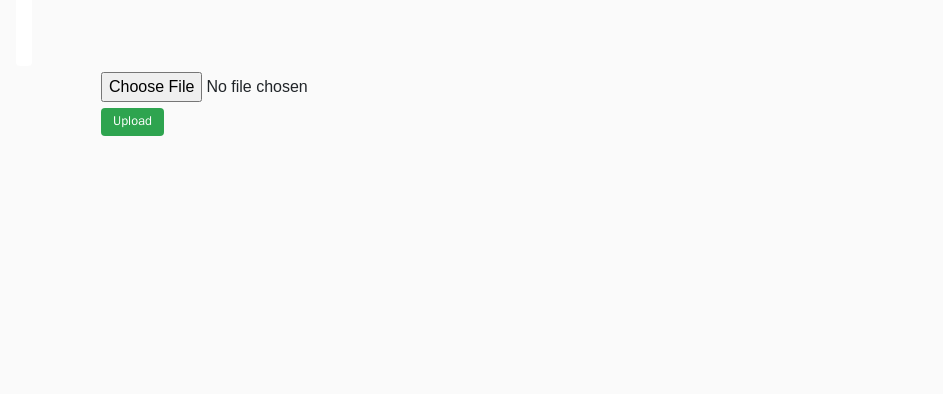 scroll, scrollTop: 900, scrollLeft: 0, axis: vertical 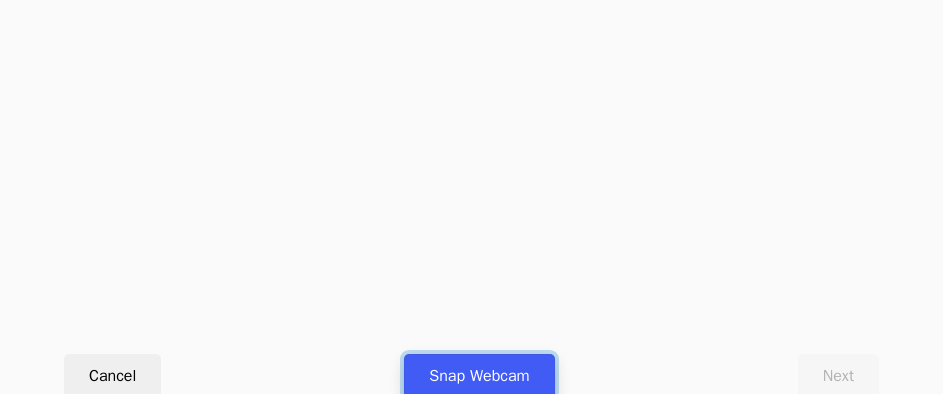 click on "Snap Webcam" at bounding box center [479, 376] 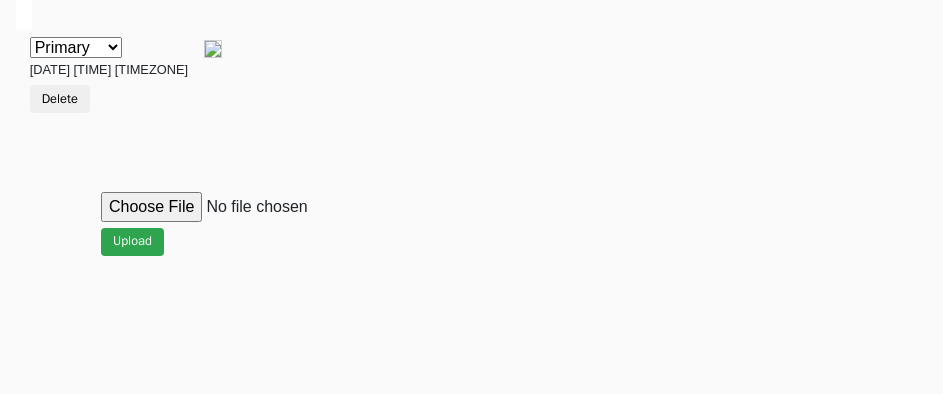 scroll, scrollTop: 912, scrollLeft: 0, axis: vertical 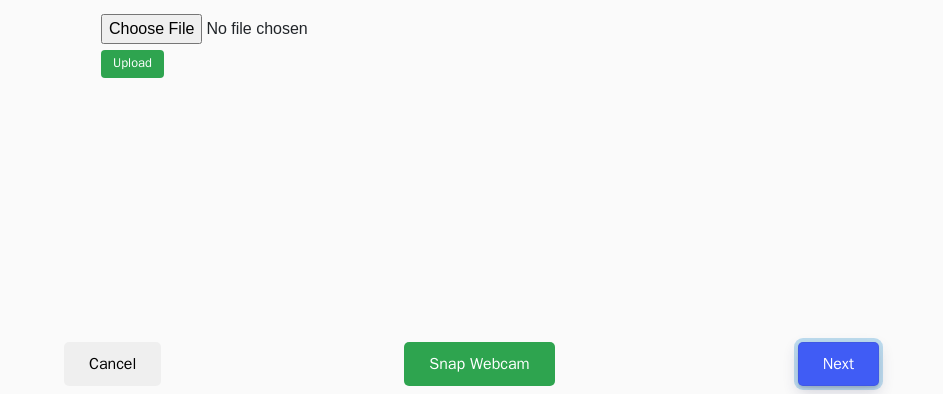 click on "Next" at bounding box center [838, 364] 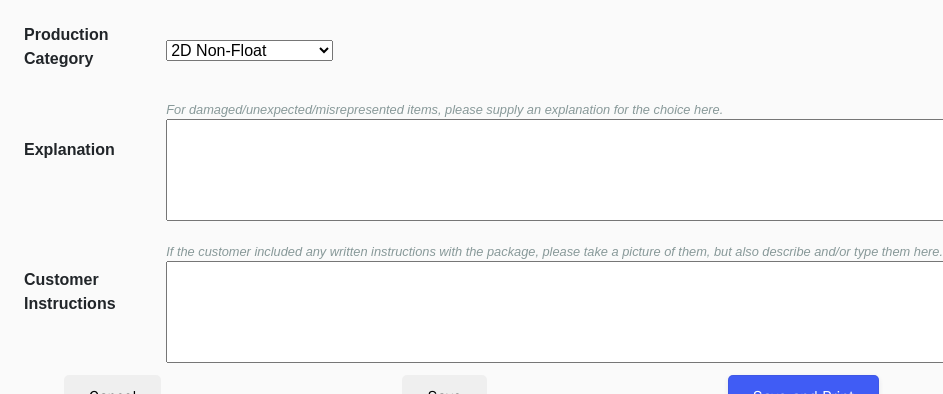 scroll, scrollTop: 452, scrollLeft: 0, axis: vertical 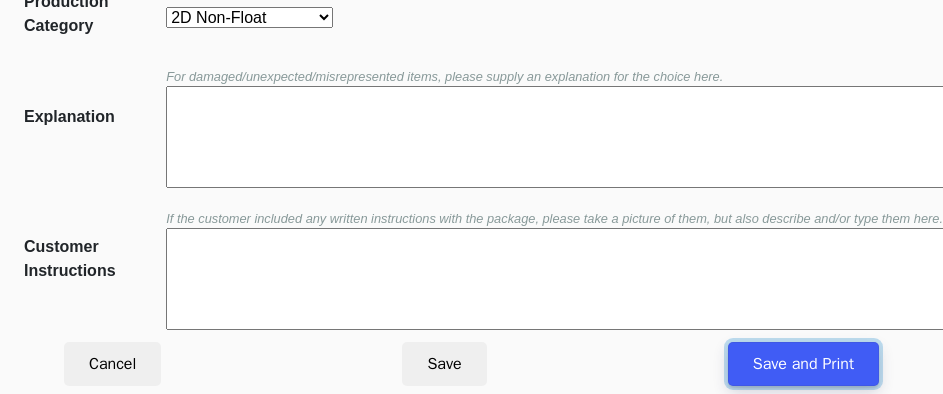 click on "Save and Print" at bounding box center [803, 364] 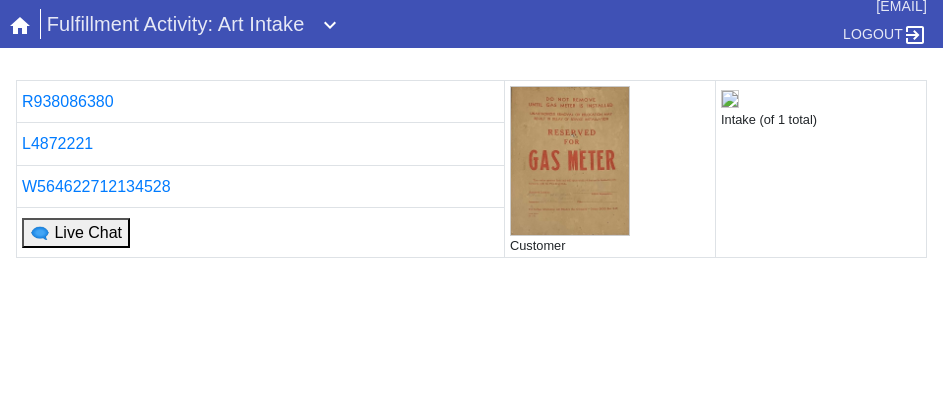 scroll, scrollTop: 0, scrollLeft: 0, axis: both 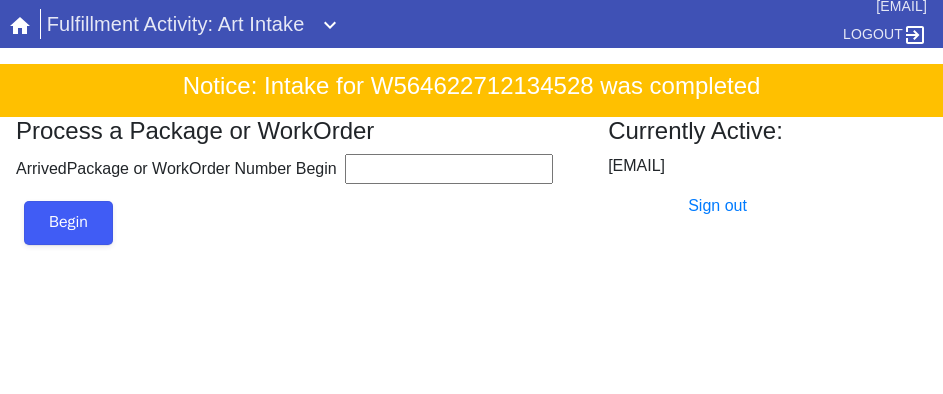click on "ArrivedPackage or WorkOrder Number Begin" at bounding box center (312, 199) 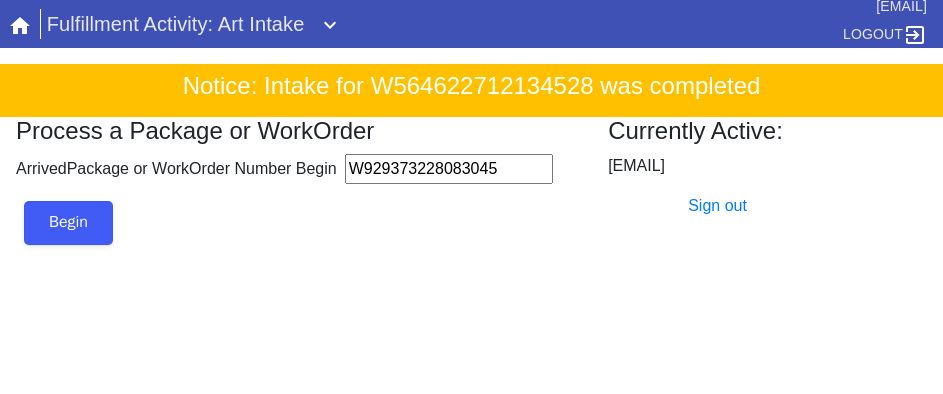 type on "[NUMBER]" 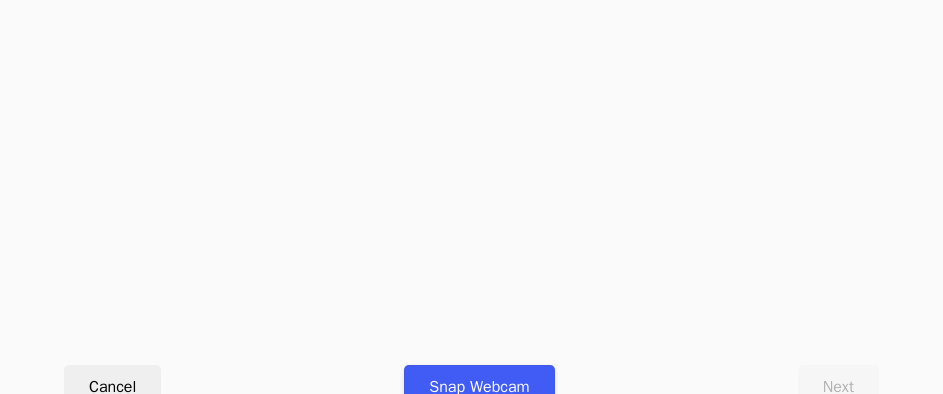scroll, scrollTop: 912, scrollLeft: 0, axis: vertical 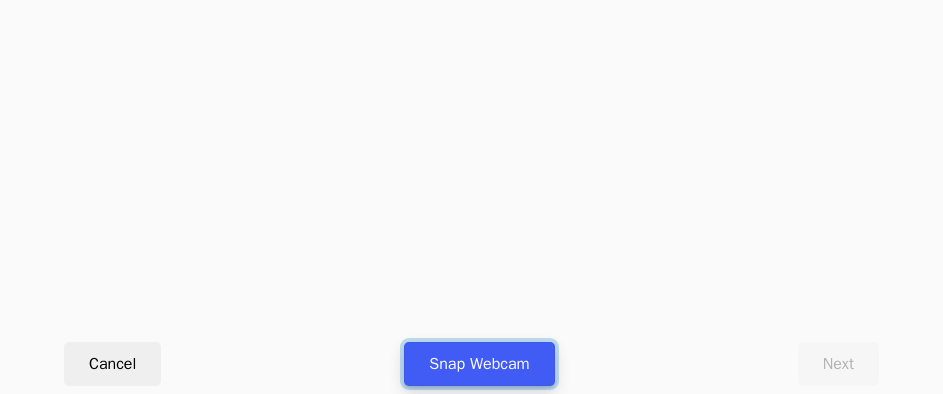 click on "Snap Webcam" at bounding box center [479, 364] 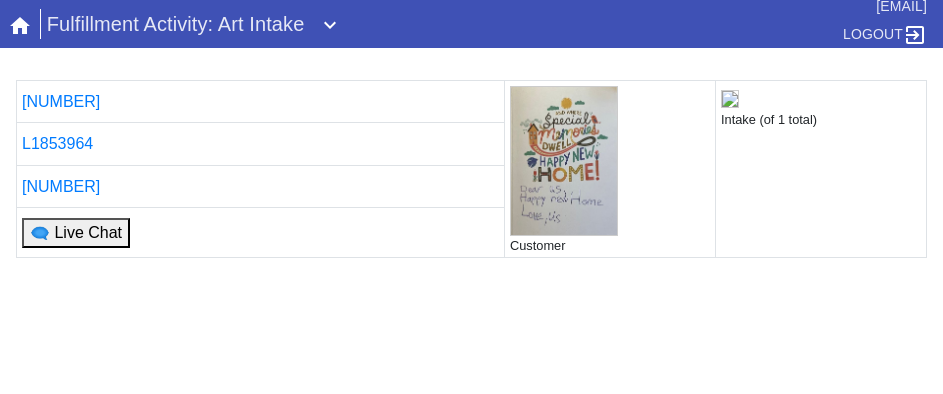 scroll, scrollTop: 912, scrollLeft: 0, axis: vertical 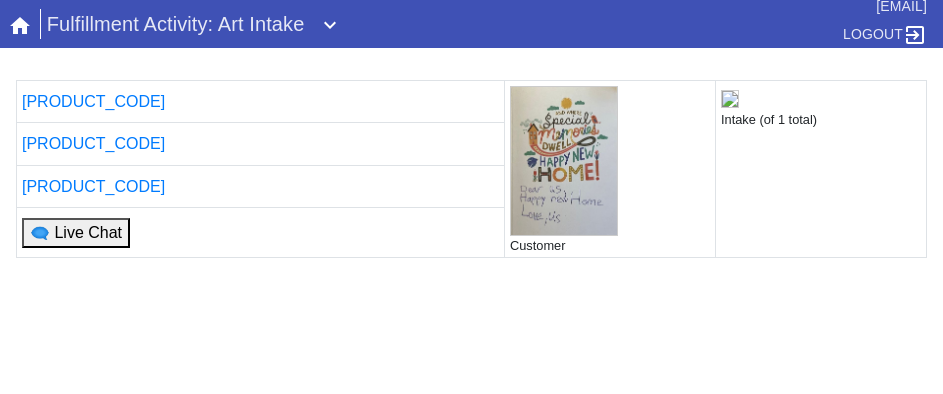 click on "🗨 Live Chat" at bounding box center [261, 233] 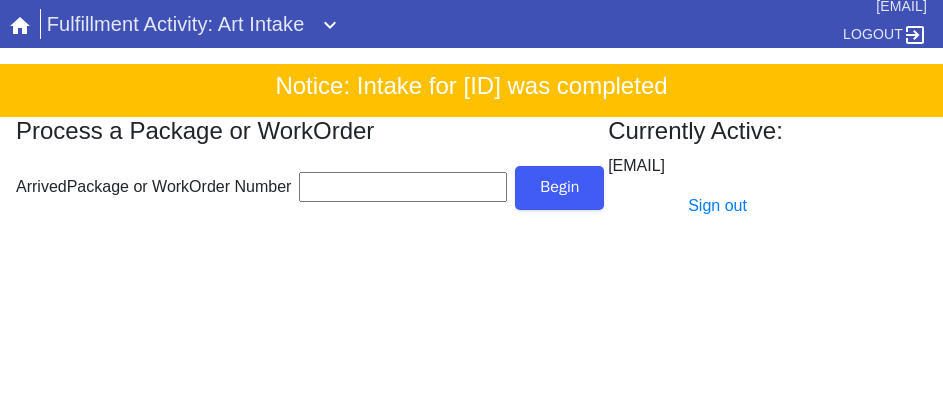 scroll, scrollTop: 0, scrollLeft: 0, axis: both 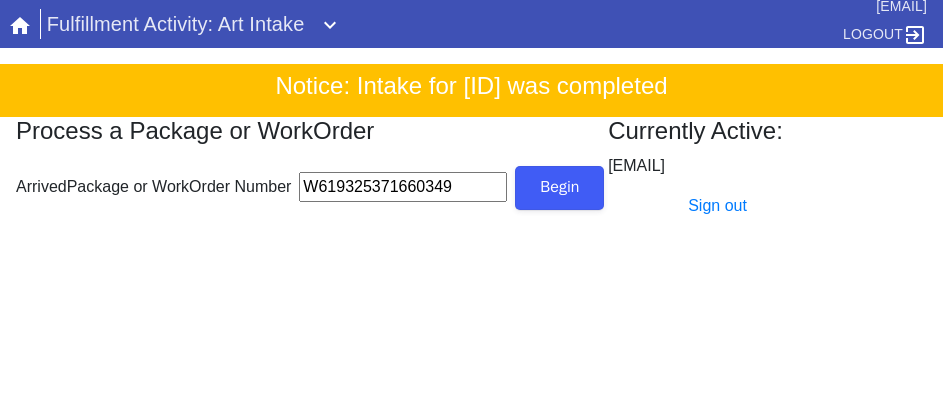 type on "W619325371660349" 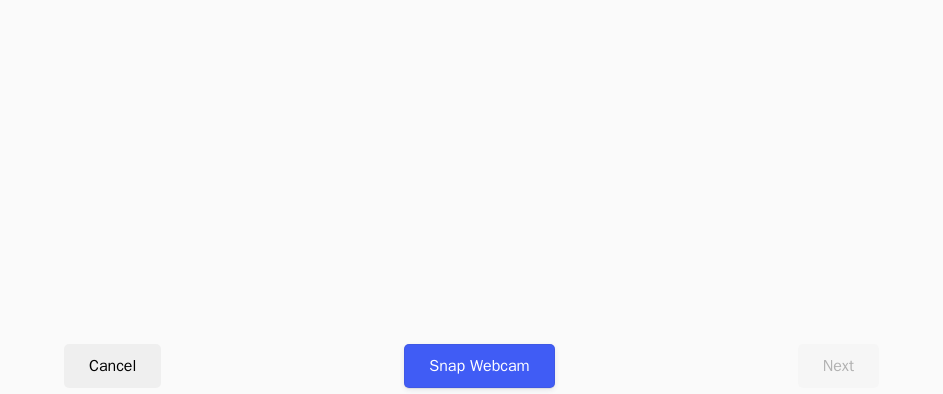 scroll, scrollTop: 912, scrollLeft: 0, axis: vertical 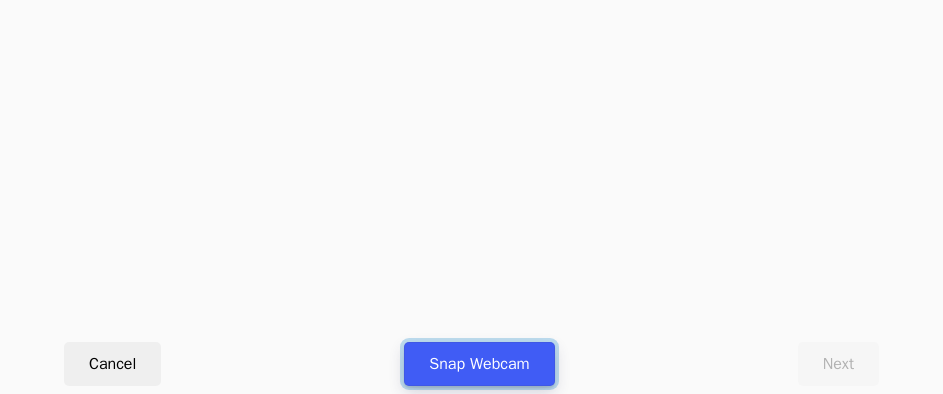 click on "Snap Webcam" at bounding box center (479, 364) 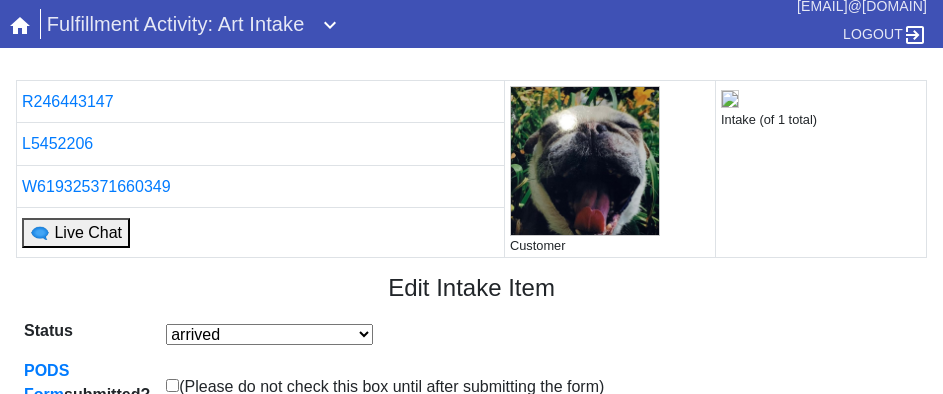 scroll, scrollTop: 452, scrollLeft: 0, axis: vertical 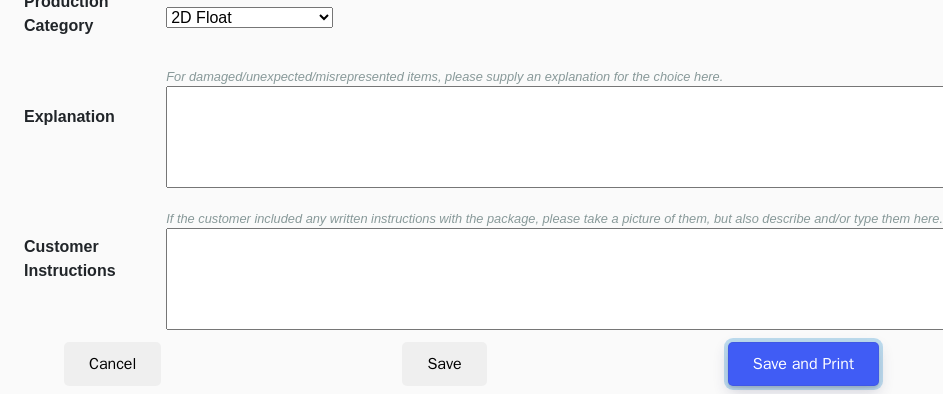 drag, startPoint x: 0, startPoint y: 0, endPoint x: 742, endPoint y: 355, distance: 822.5503 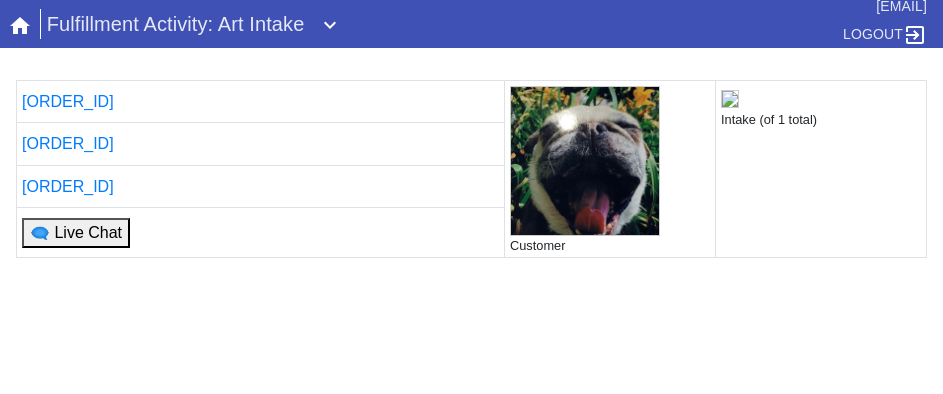 scroll, scrollTop: 0, scrollLeft: 0, axis: both 